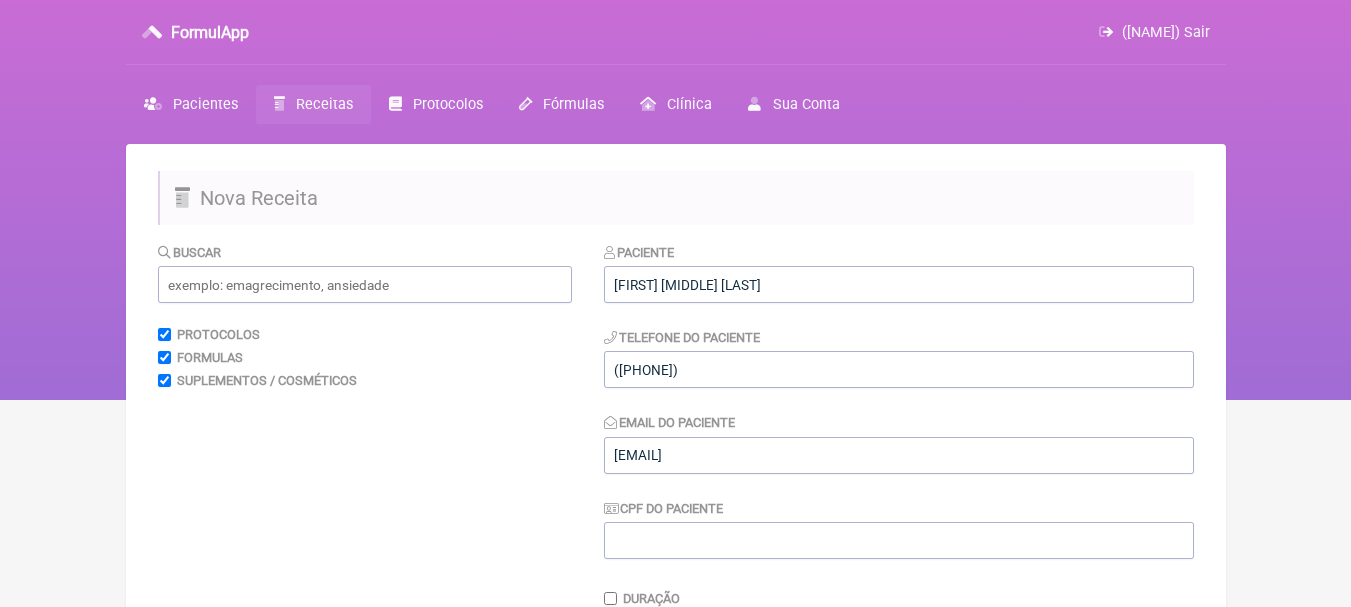 scroll, scrollTop: 520, scrollLeft: 0, axis: vertical 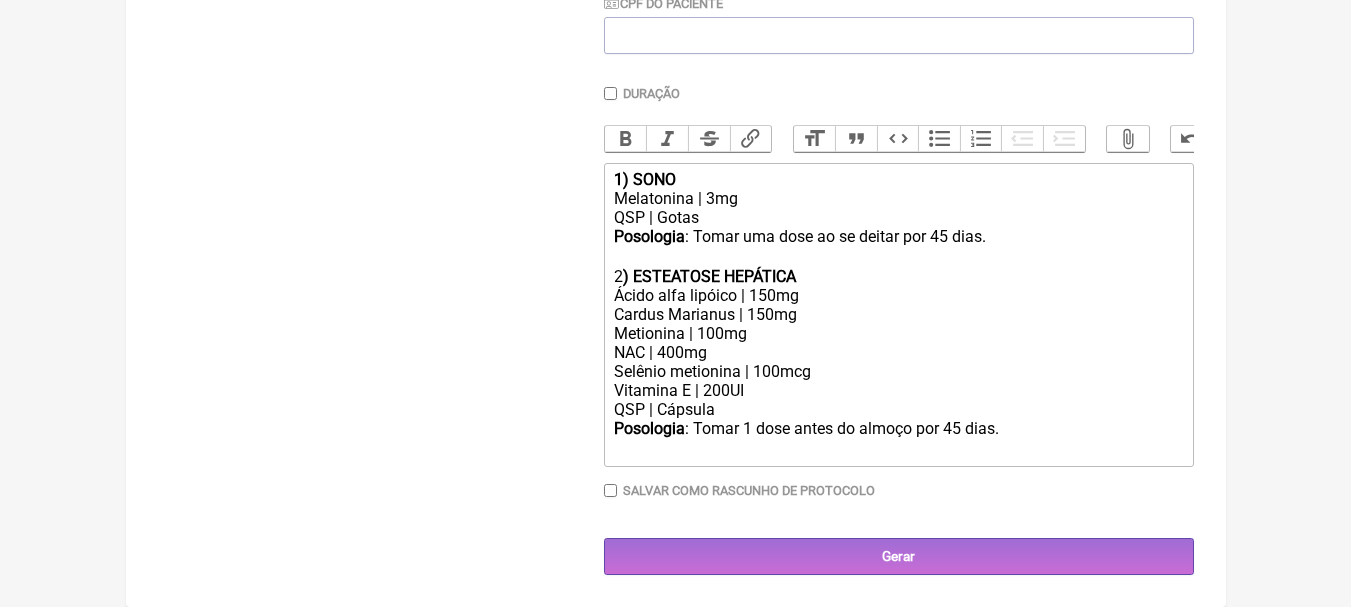 click on "Posologia : Tomar uma dose ao se deitar por 45 dias.ㅤ" at bounding box center [898, 237] 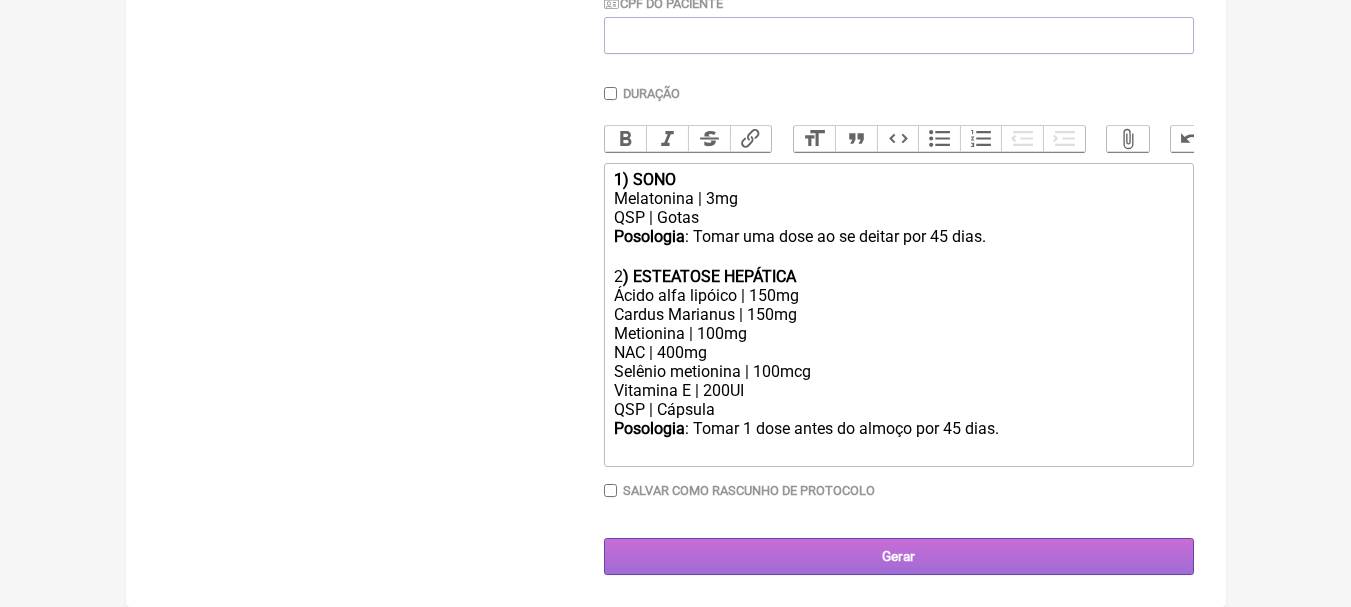 click on "Gerar" at bounding box center (899, 556) 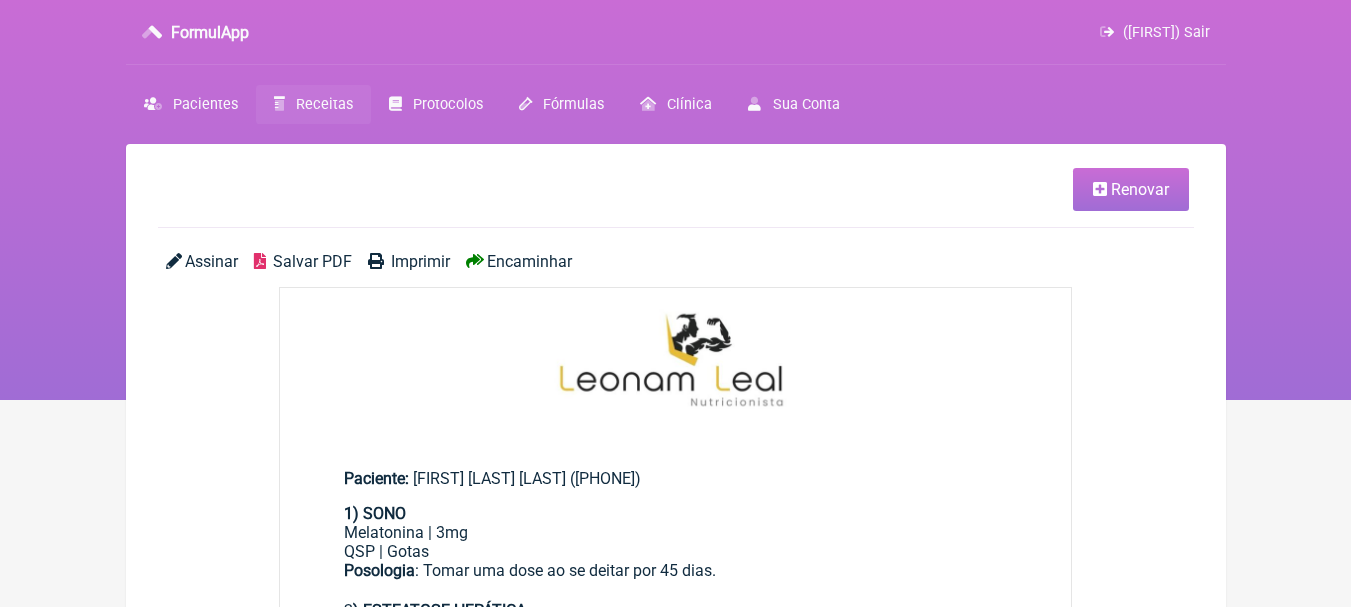 scroll, scrollTop: 0, scrollLeft: 0, axis: both 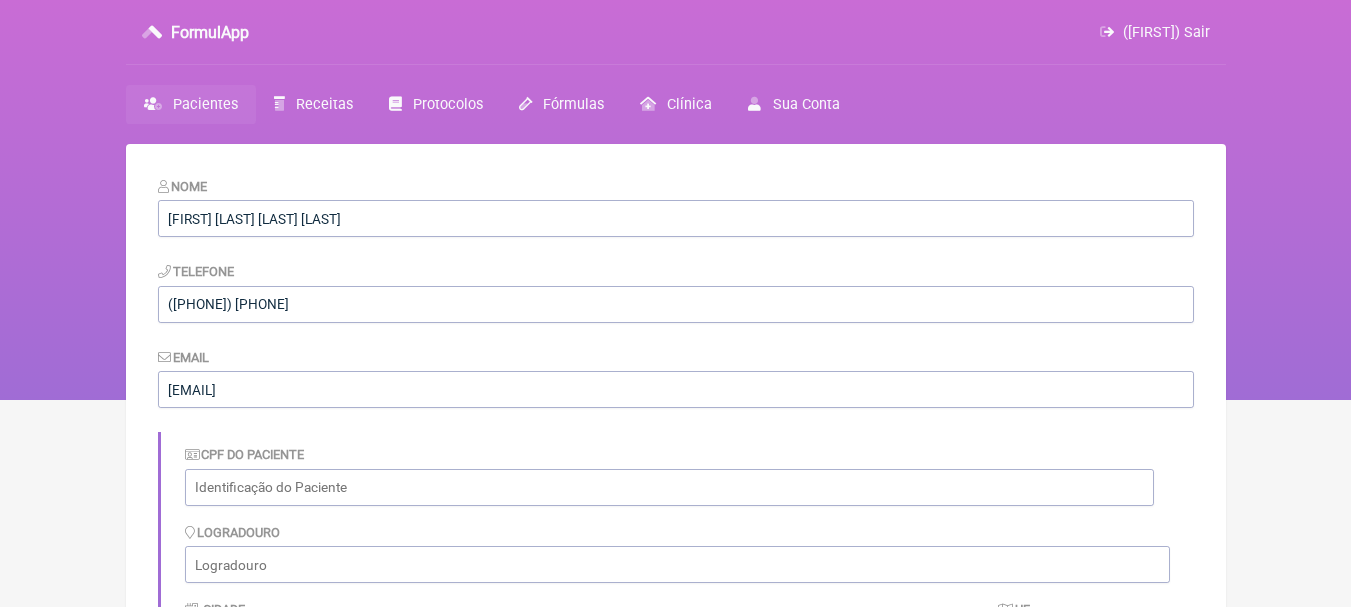 click on "Pacientes" at bounding box center (205, 104) 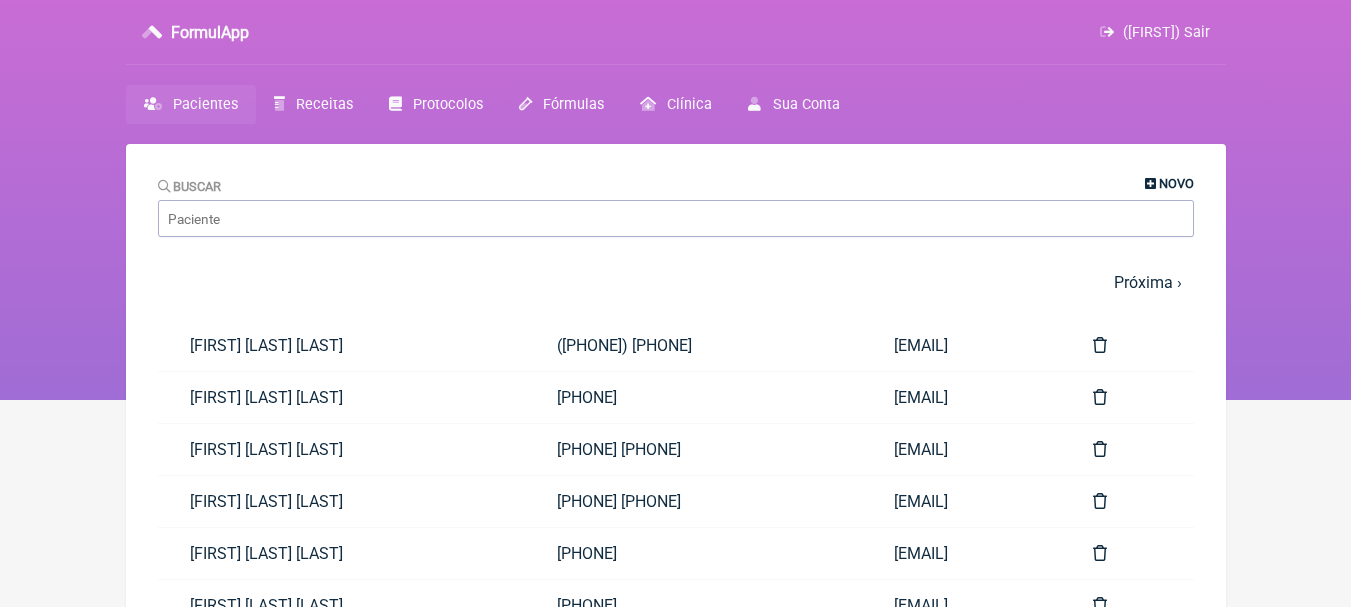 click on "Novo" at bounding box center [1176, 183] 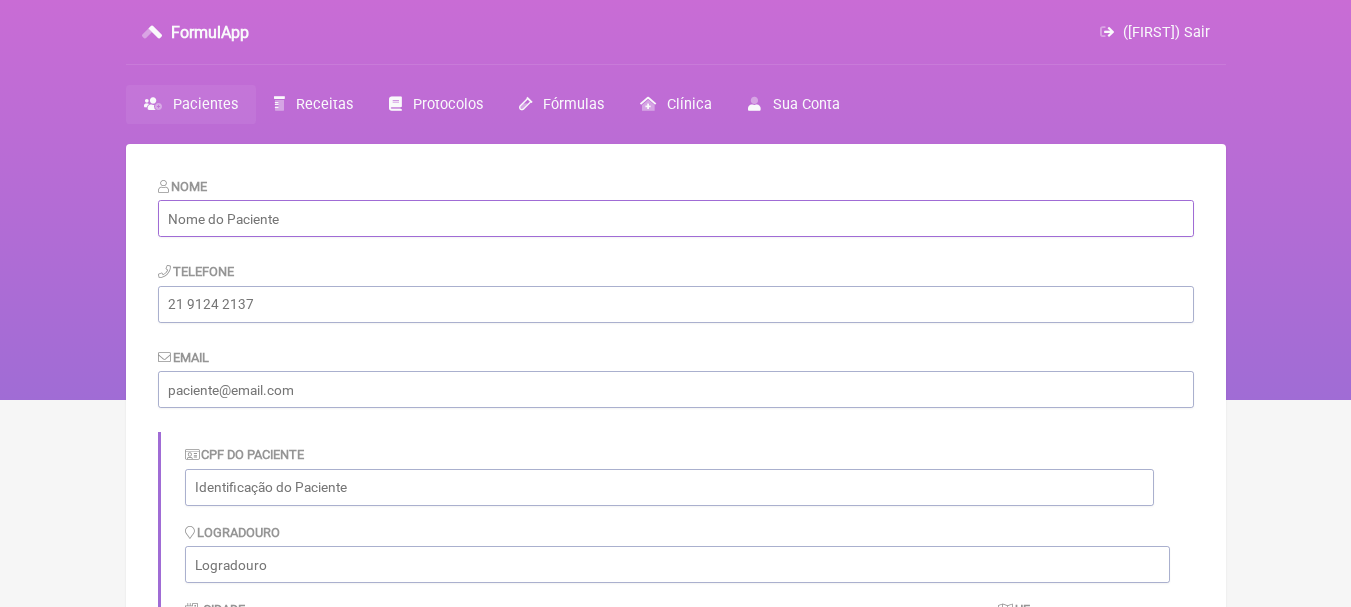click at bounding box center [676, 218] 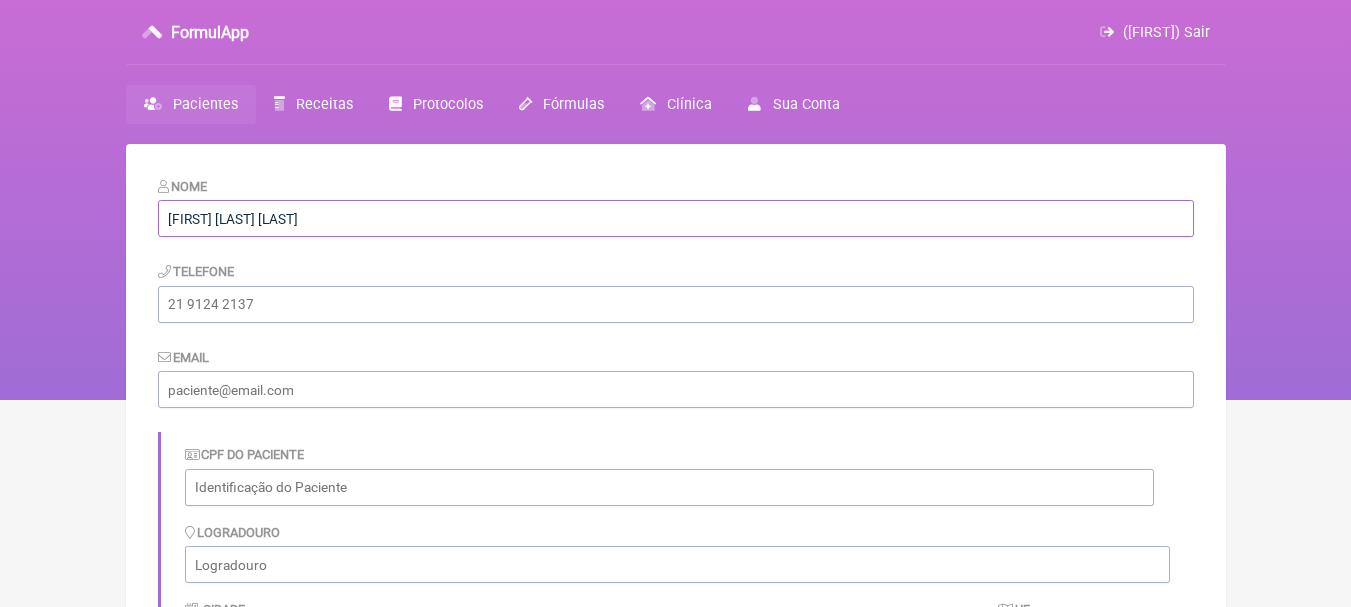 type on "[FIRST] [LAST] [LAST]" 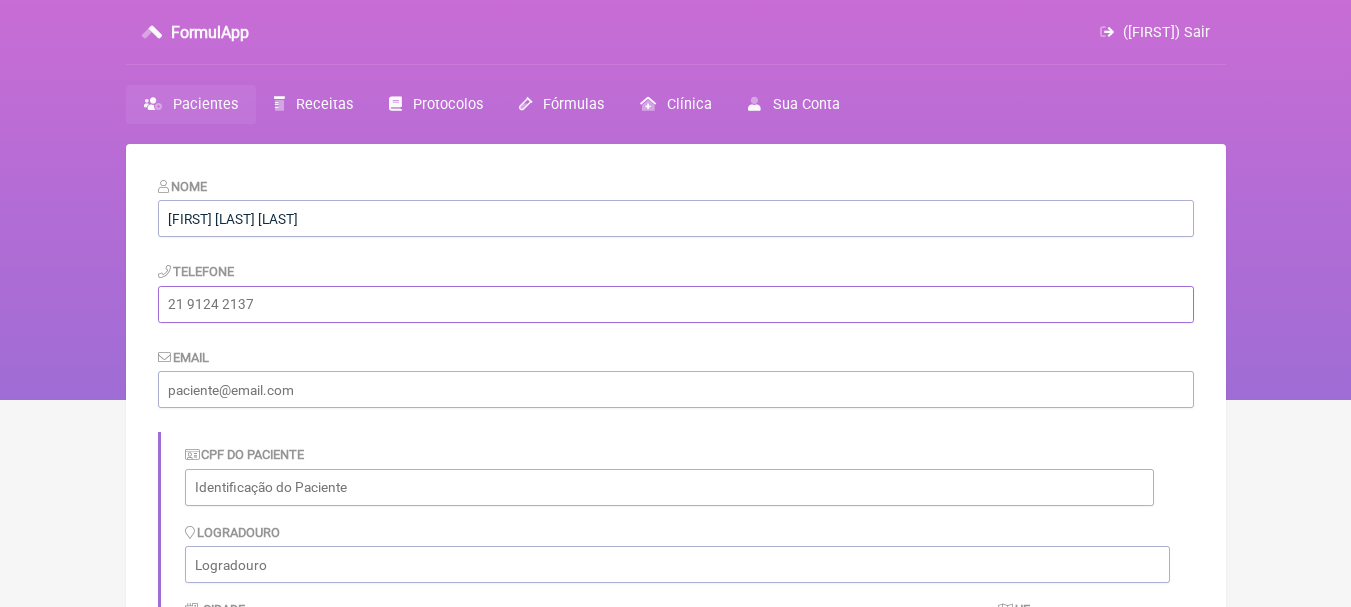 click at bounding box center (676, 304) 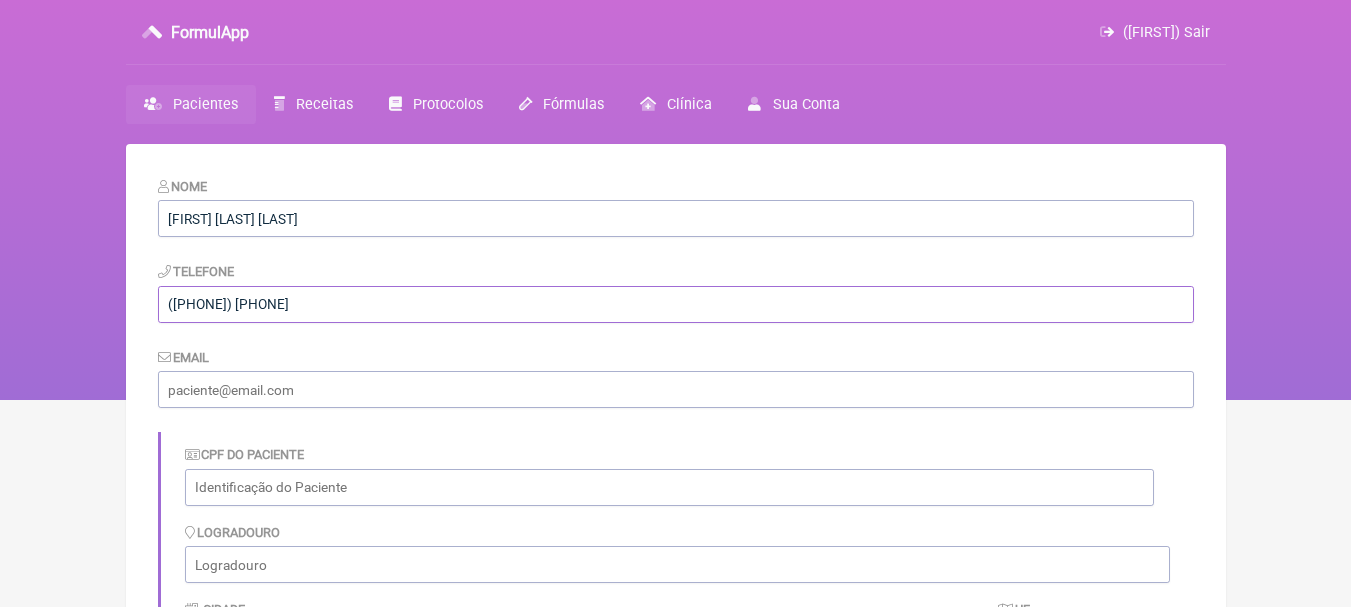 type on "([PHONE]) [PHONE]" 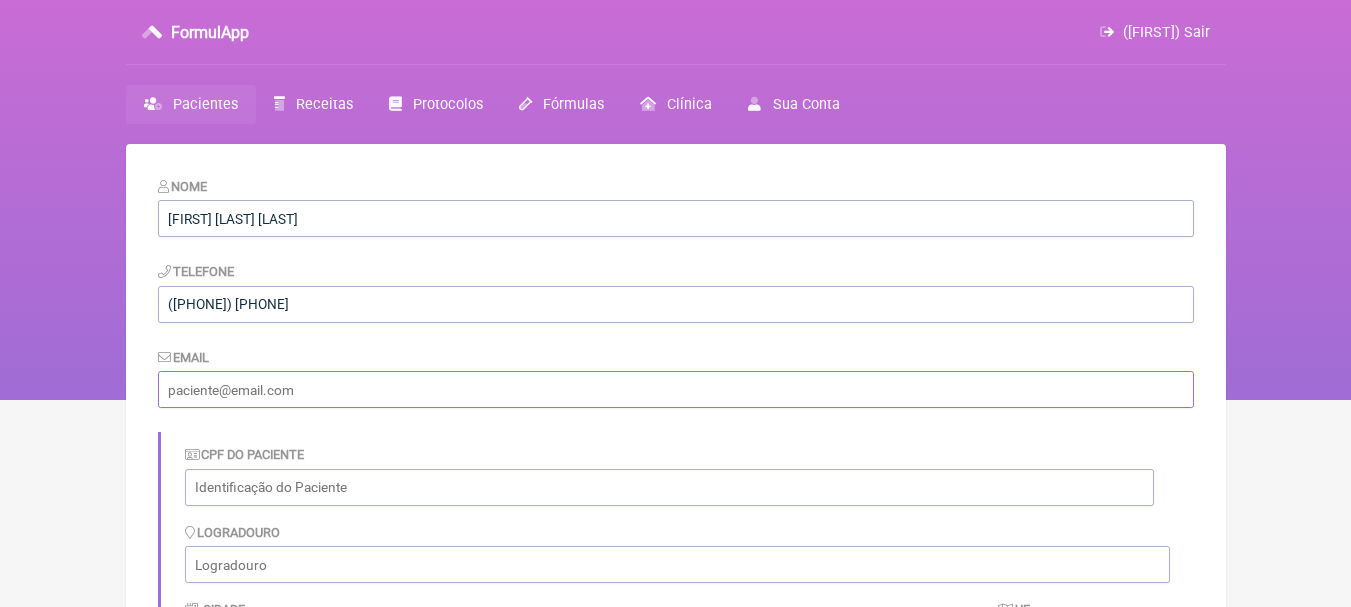 click at bounding box center [676, 389] 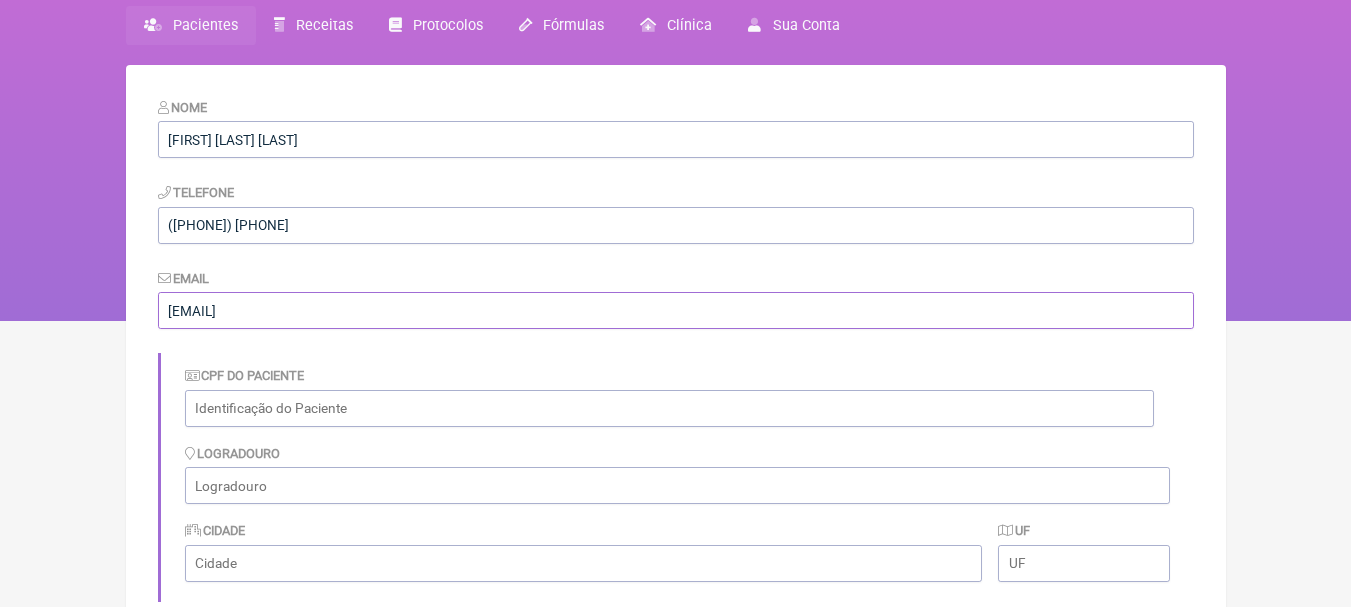 scroll, scrollTop: 447, scrollLeft: 0, axis: vertical 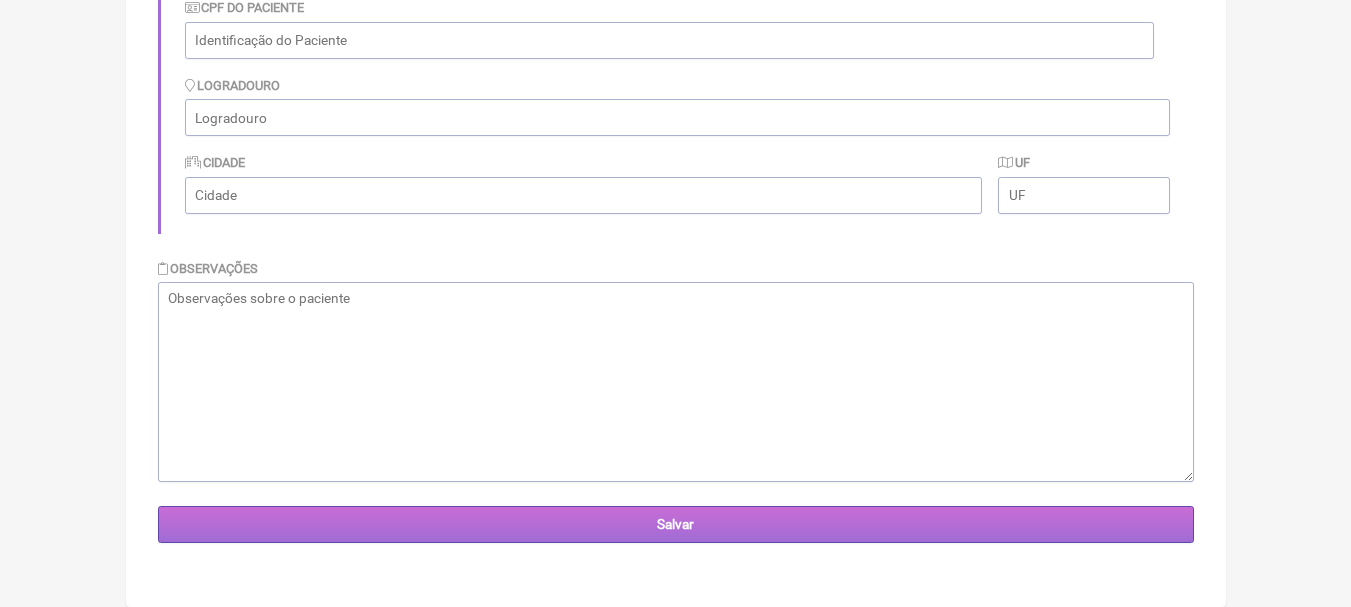 type on "[EMAIL]" 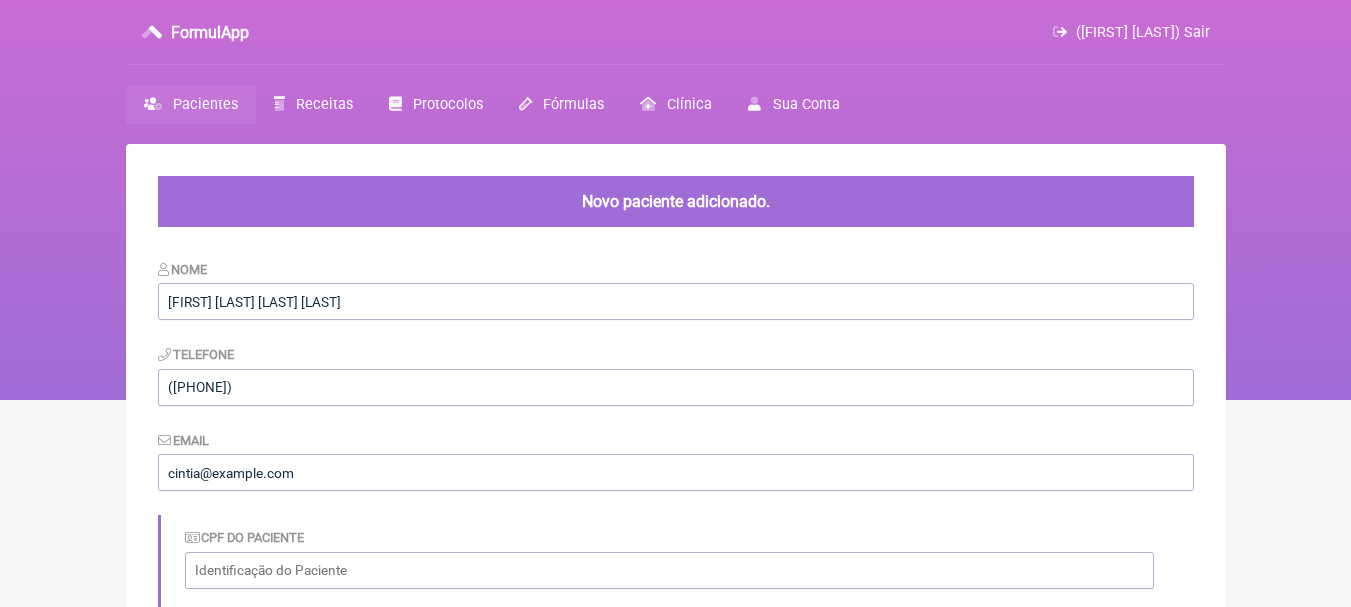 scroll, scrollTop: 0, scrollLeft: 0, axis: both 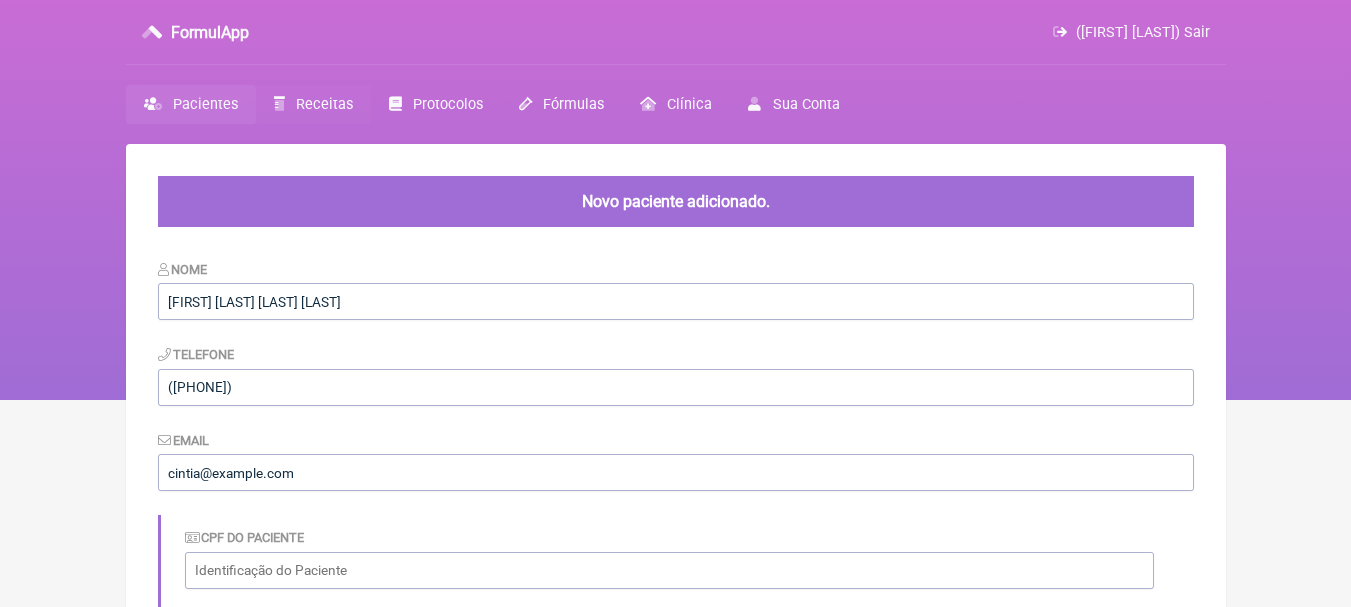 click on "Receitas" at bounding box center (324, 104) 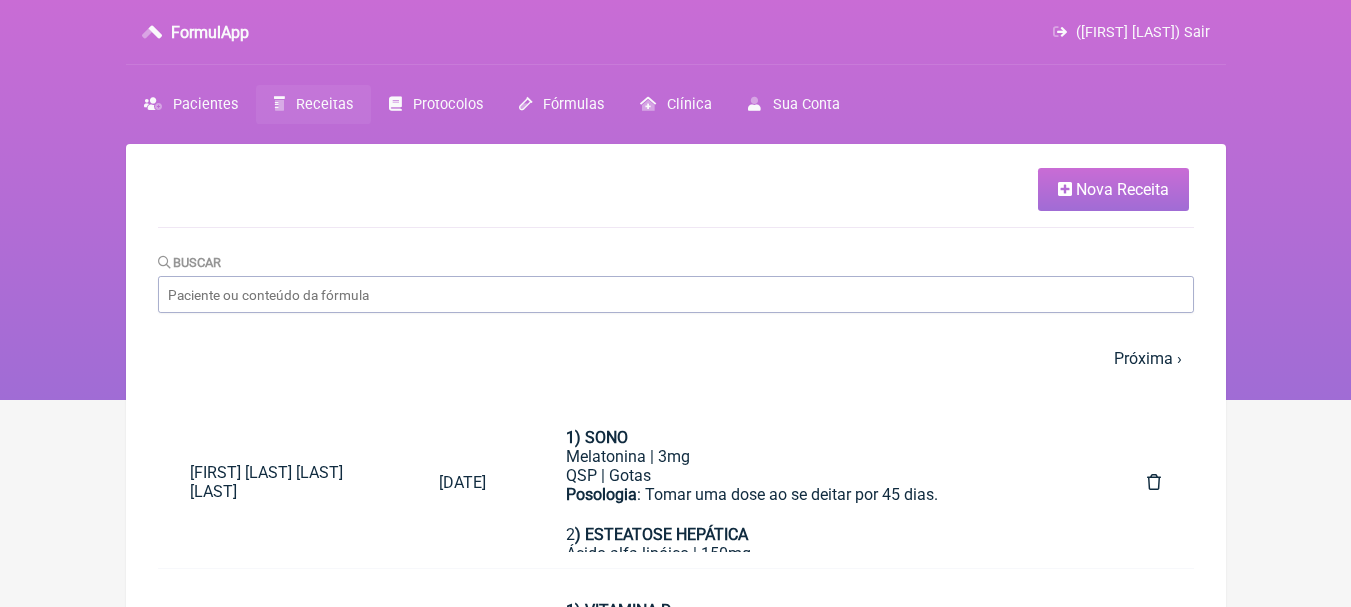 click on "Nova Receita" at bounding box center (1122, 189) 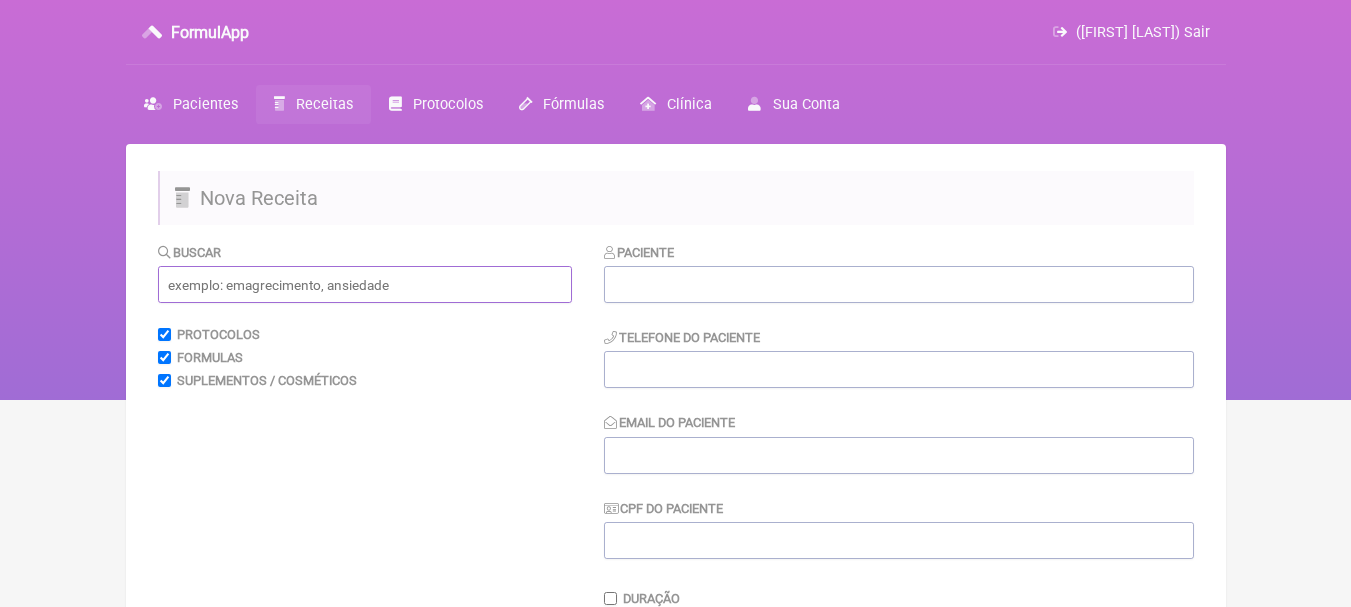 click at bounding box center [365, 284] 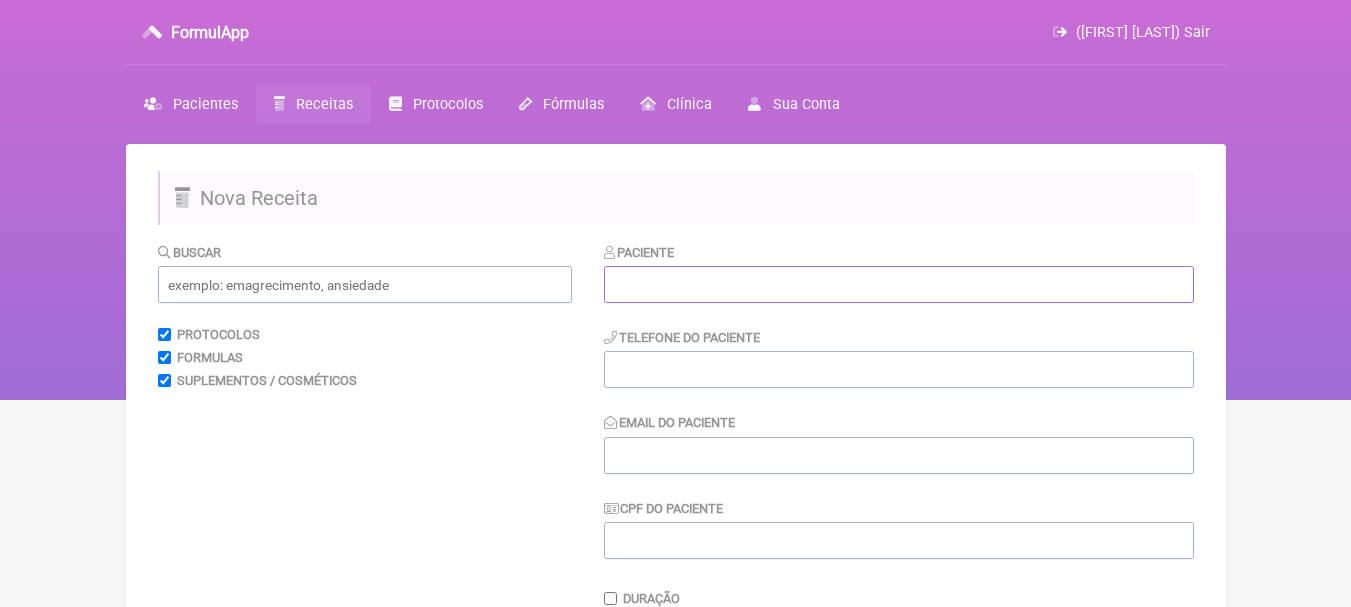 click at bounding box center (899, 284) 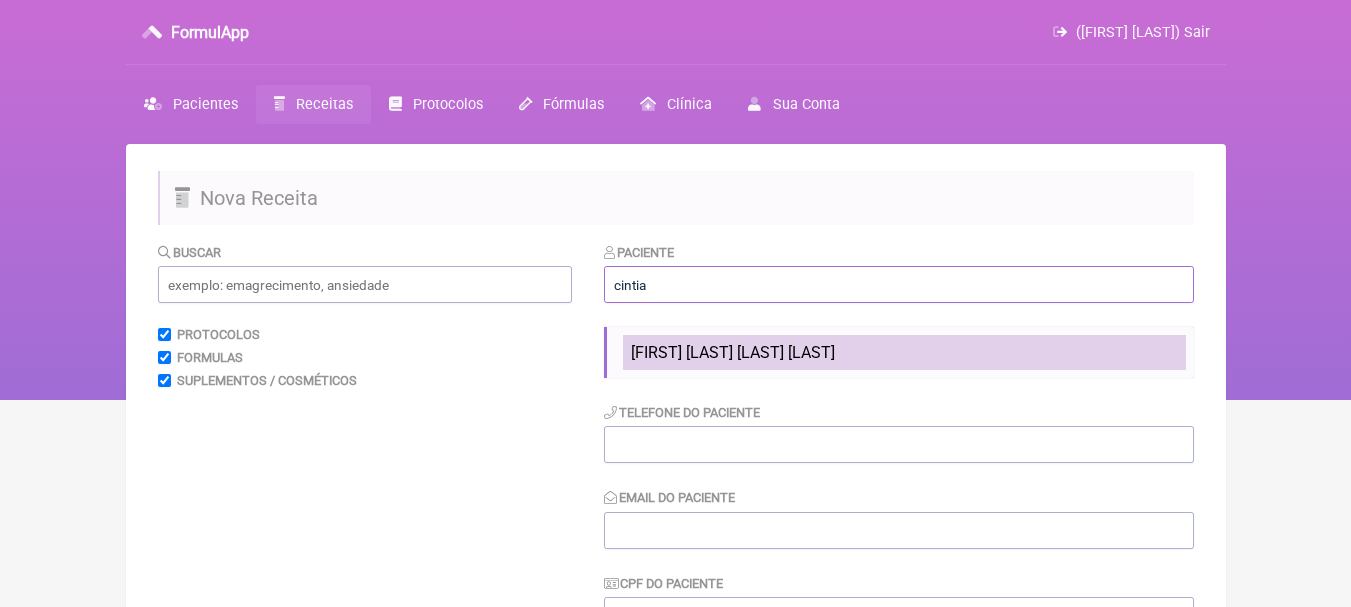 type on "cintia" 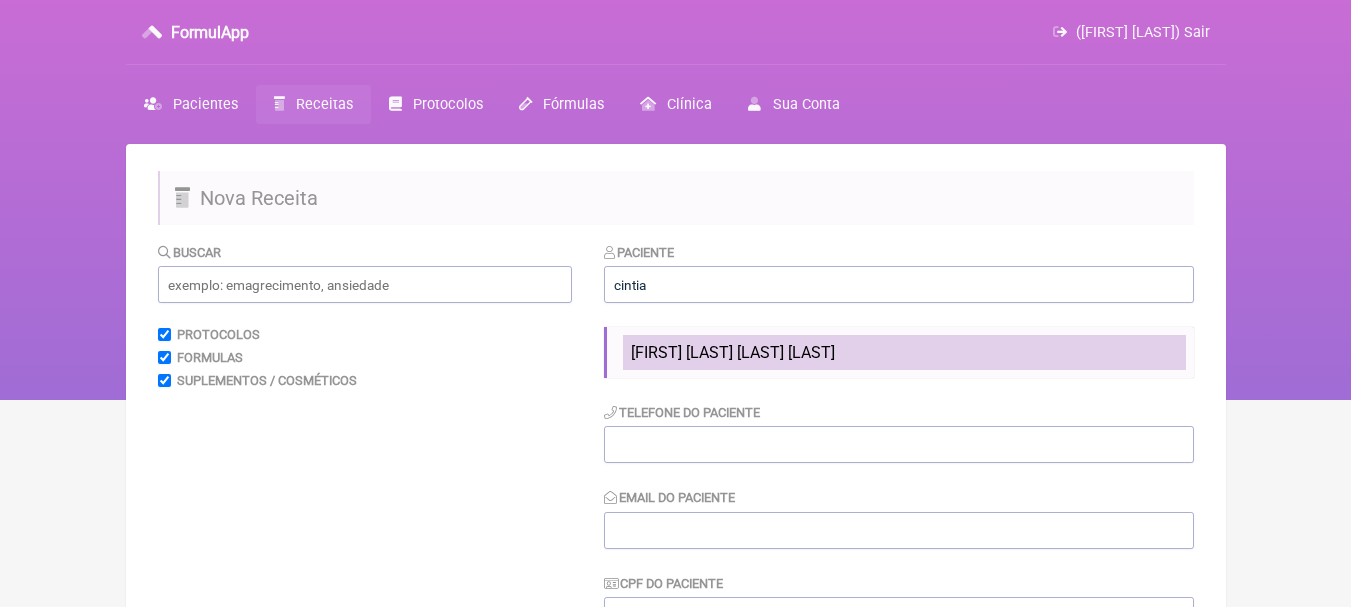click on "[FIRST] [LAST] [LAST] [LAST]" at bounding box center [733, 352] 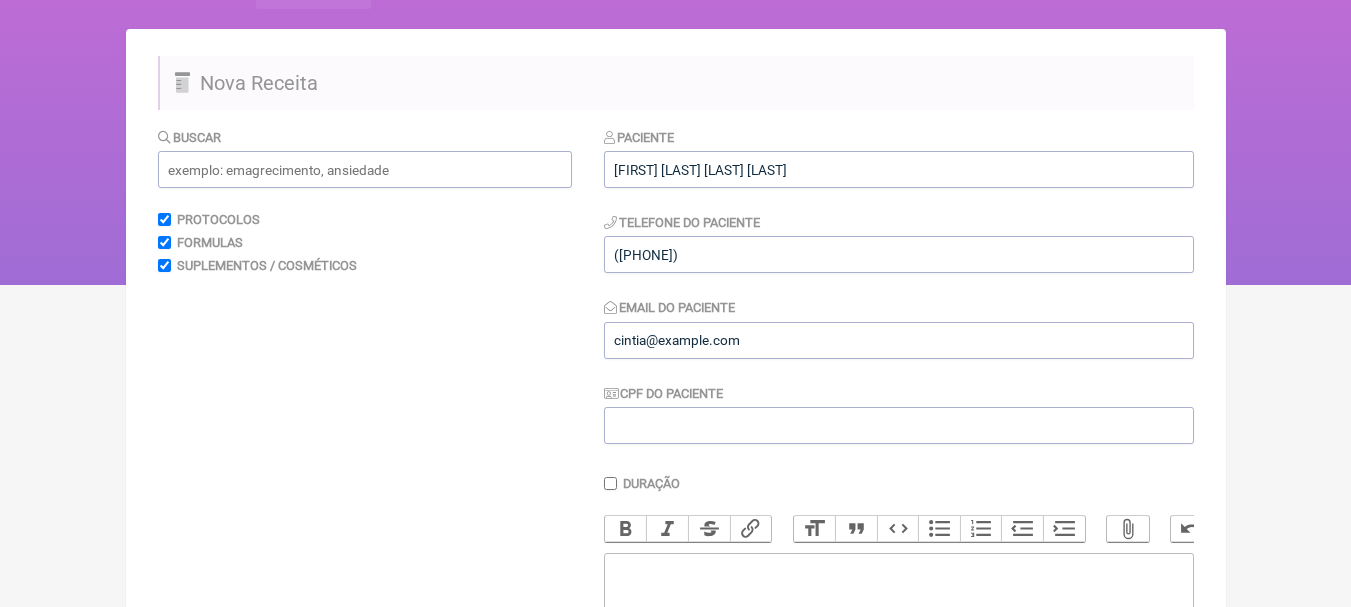 scroll, scrollTop: 100, scrollLeft: 0, axis: vertical 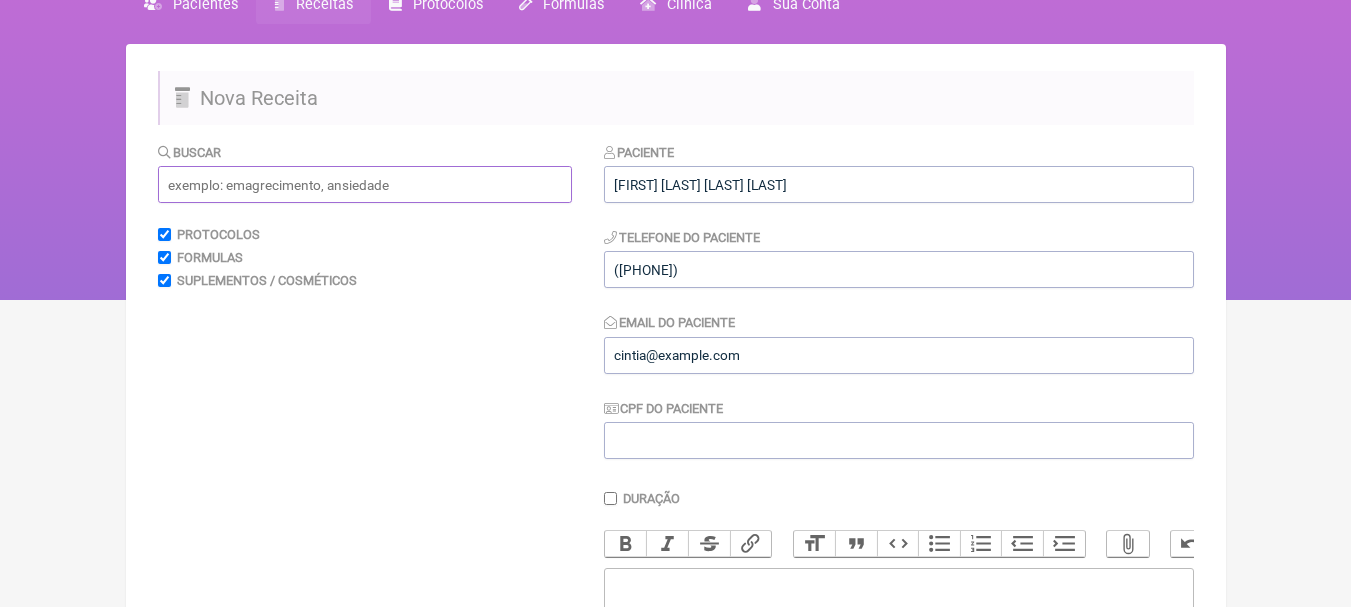click at bounding box center (365, 184) 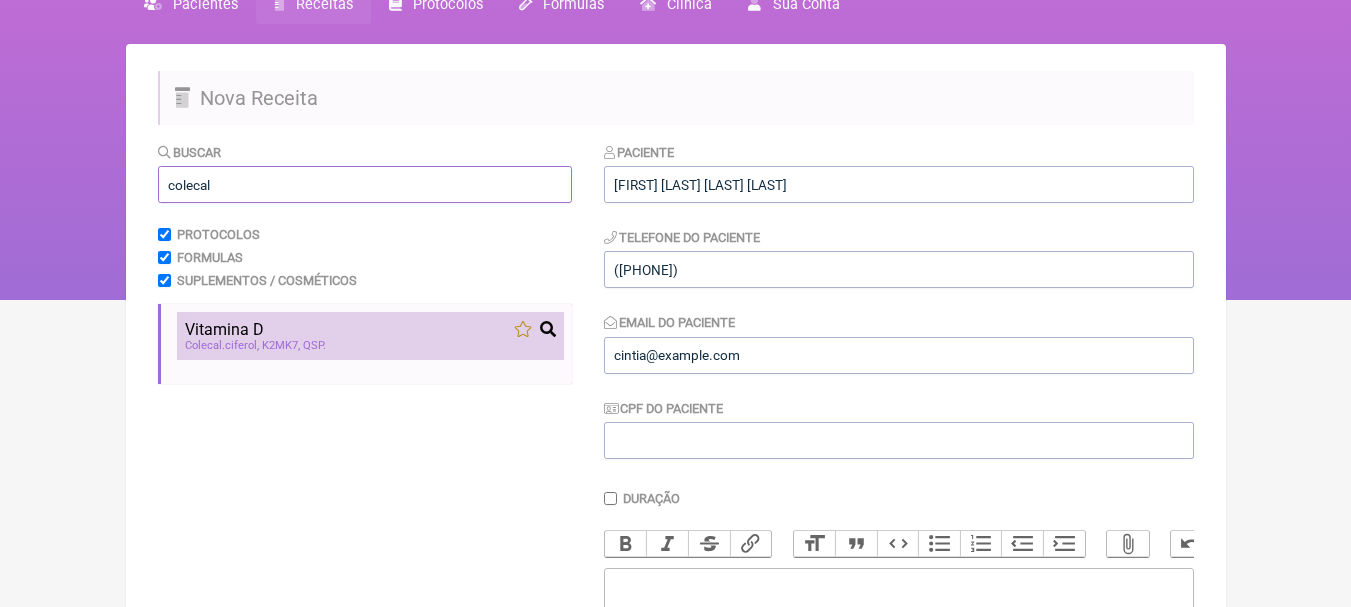 type on "colecal" 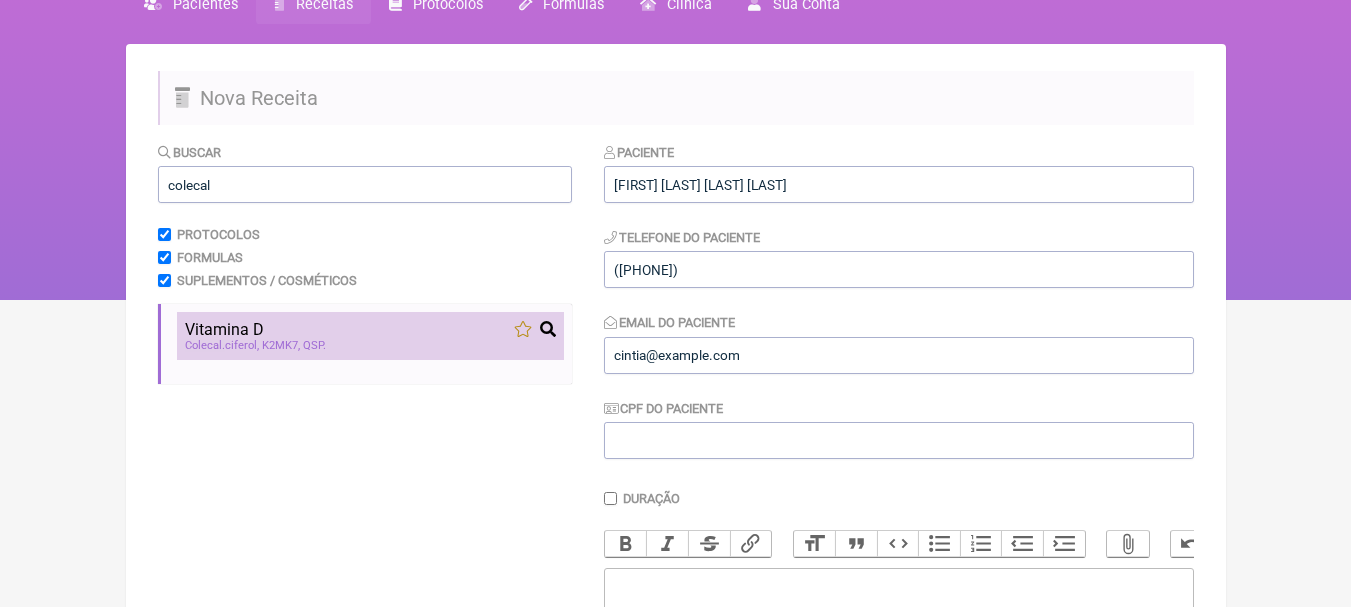 click on "Colecal ciferol   K2MK7   QSP" at bounding box center [370, 345] 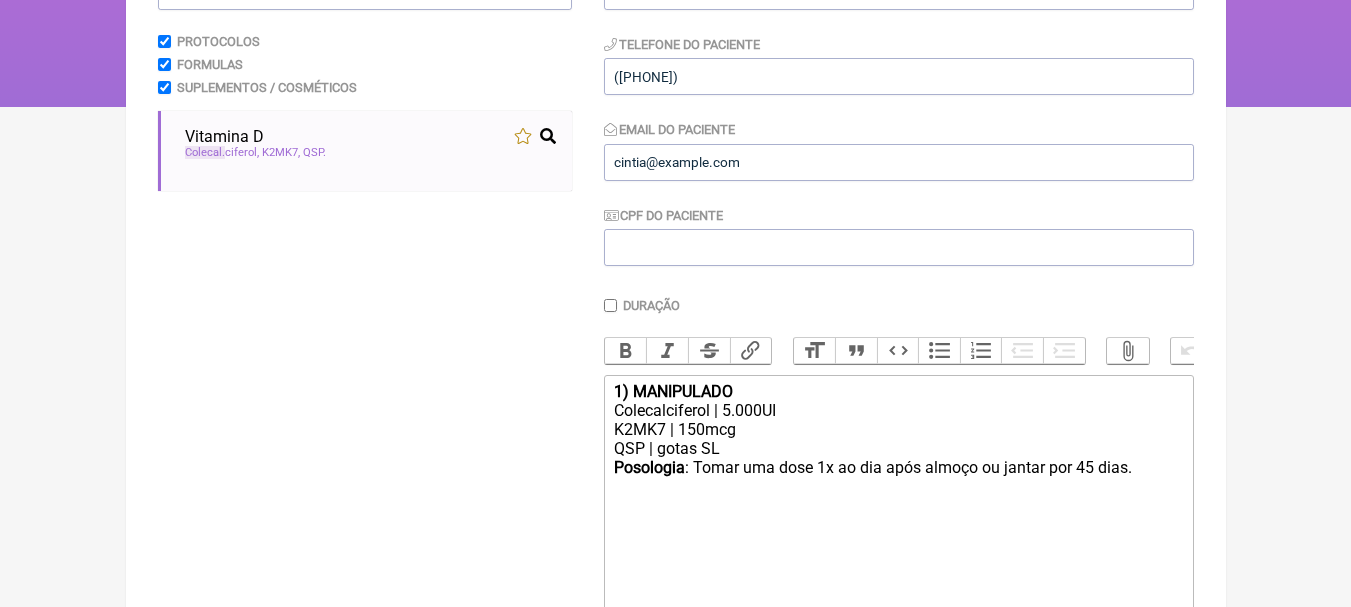 scroll, scrollTop: 456, scrollLeft: 0, axis: vertical 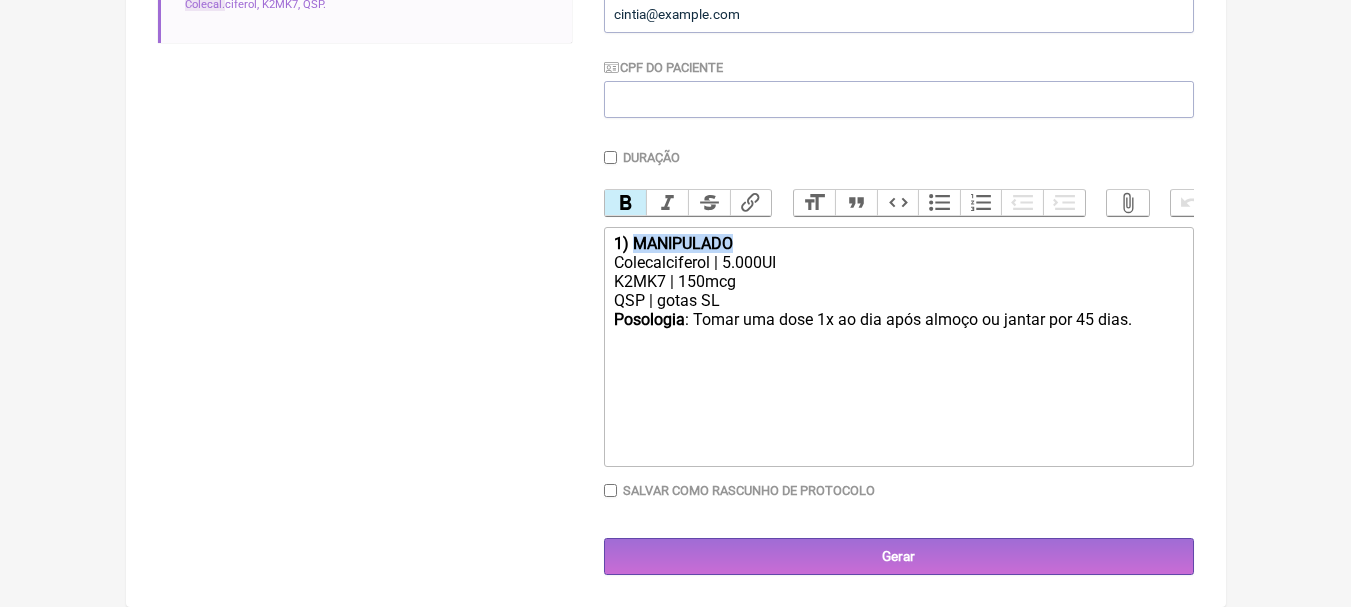 drag, startPoint x: 771, startPoint y: 244, endPoint x: 637, endPoint y: 240, distance: 134.0597 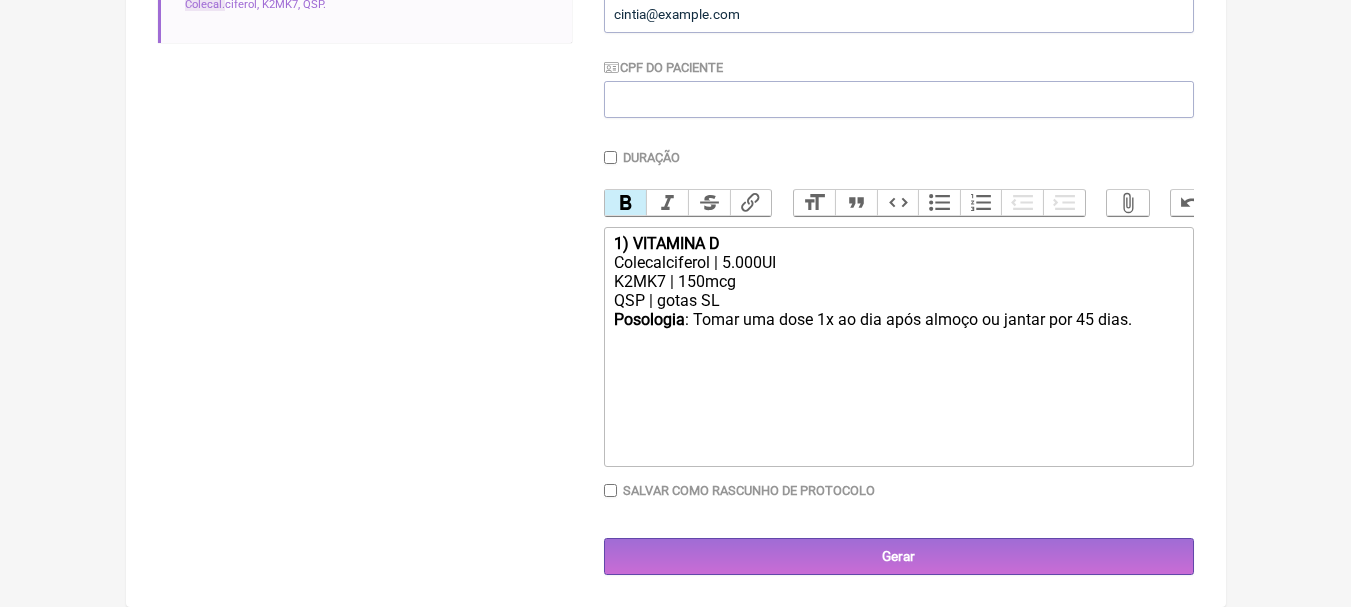 click on "Colecalciferol | 5.000UI" at bounding box center [898, 262] 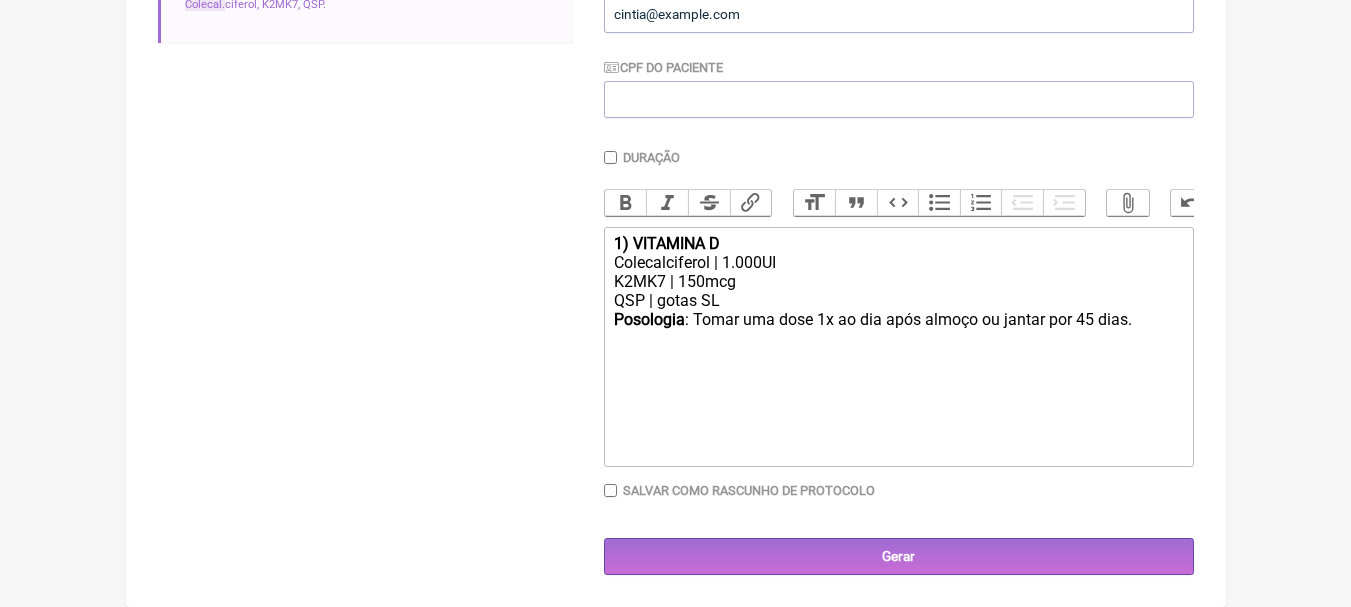 type on "<div><strong>1) VITAMINA D</strong></div><div>Colecalciferol | 10.000UI</div><div>K2MK7 | 150mcg</div><div>QSP | gotas SL</div><div><strong>Posologia</strong>: Tomar uma dose 1x ao dia após almoço ou jantar por 45 dias. ㅤ<br><br></div>" 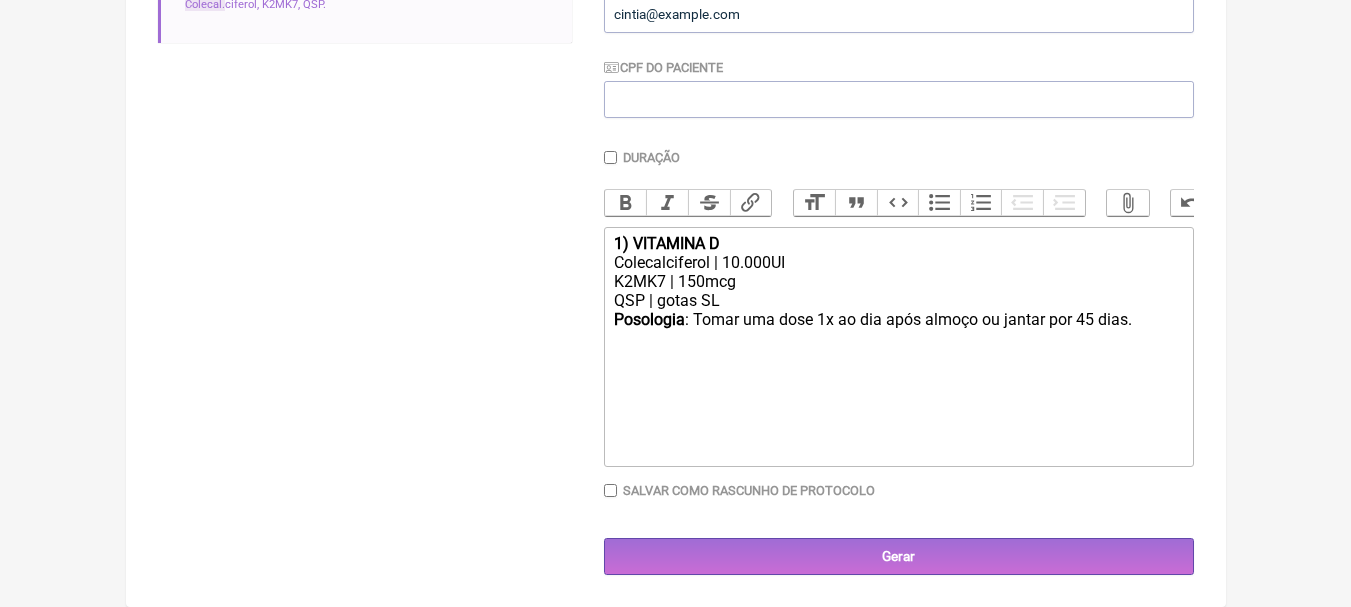 click on "Posologia : Tomar uma dose 1x ao dia após almoço ou jantar por 45 dias. ㅤ" at bounding box center (898, 330) 